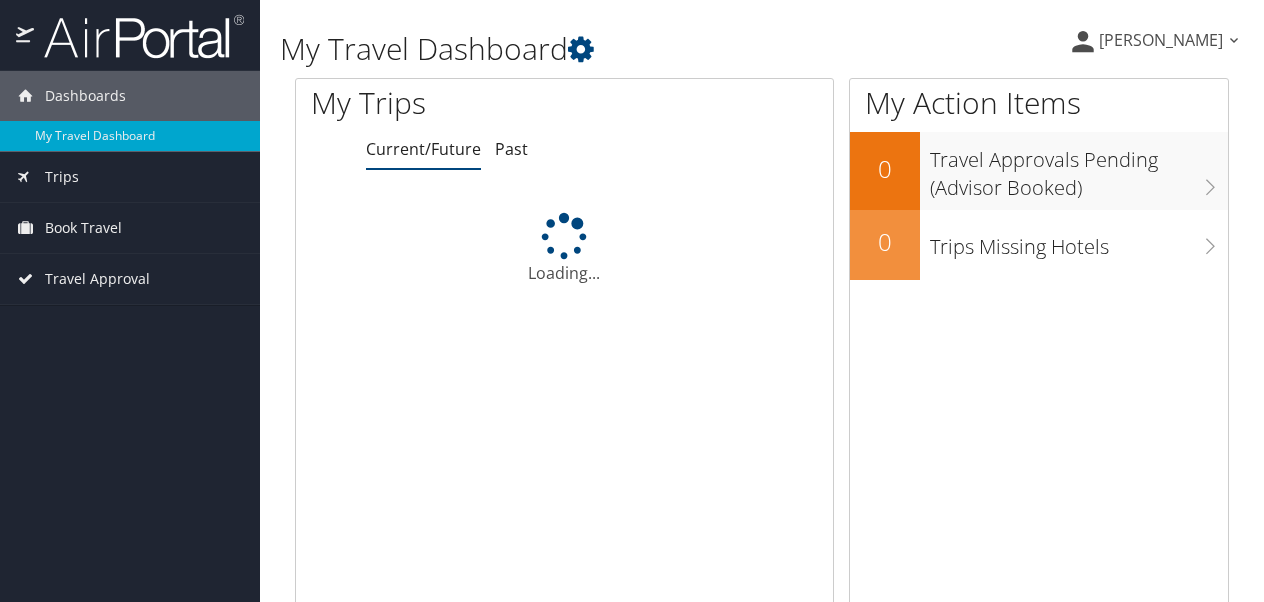 scroll, scrollTop: 0, scrollLeft: 0, axis: both 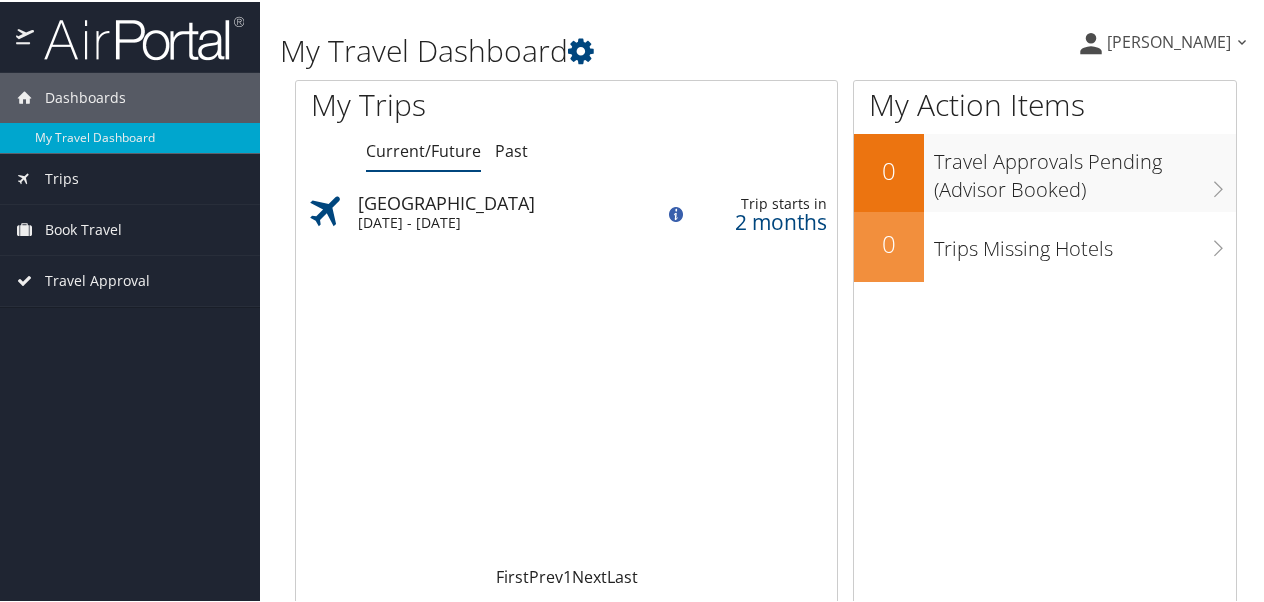 click on "Tue 19 Aug 2025 - Thu 21 Aug 2025" at bounding box center [464, 221] 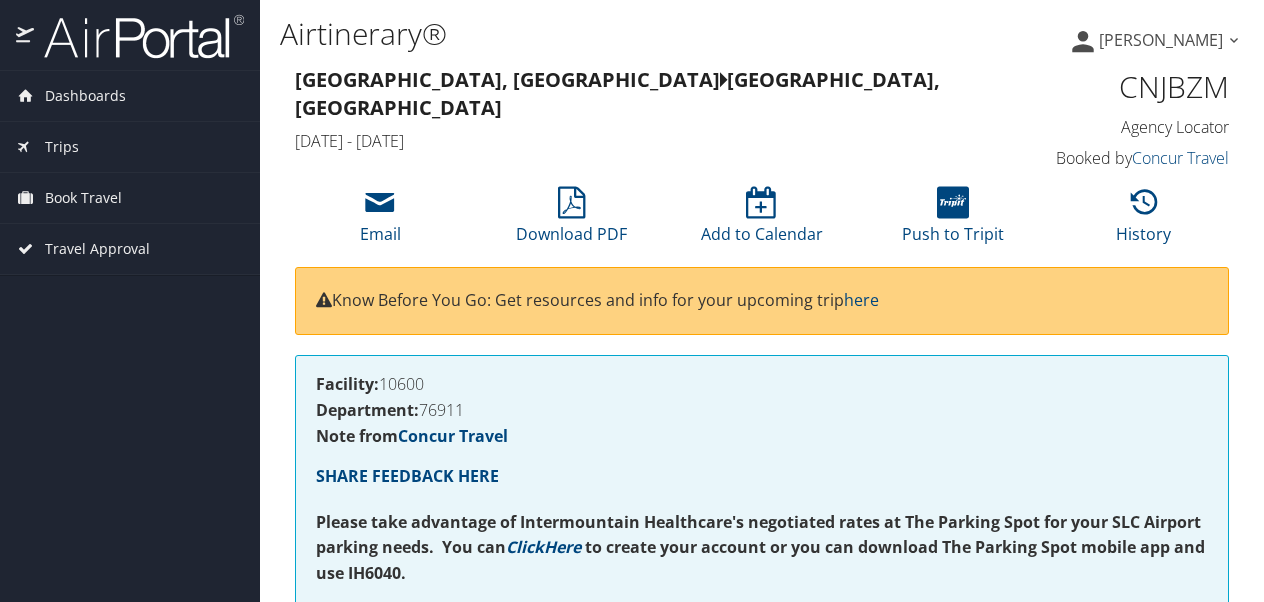 scroll, scrollTop: 0, scrollLeft: 0, axis: both 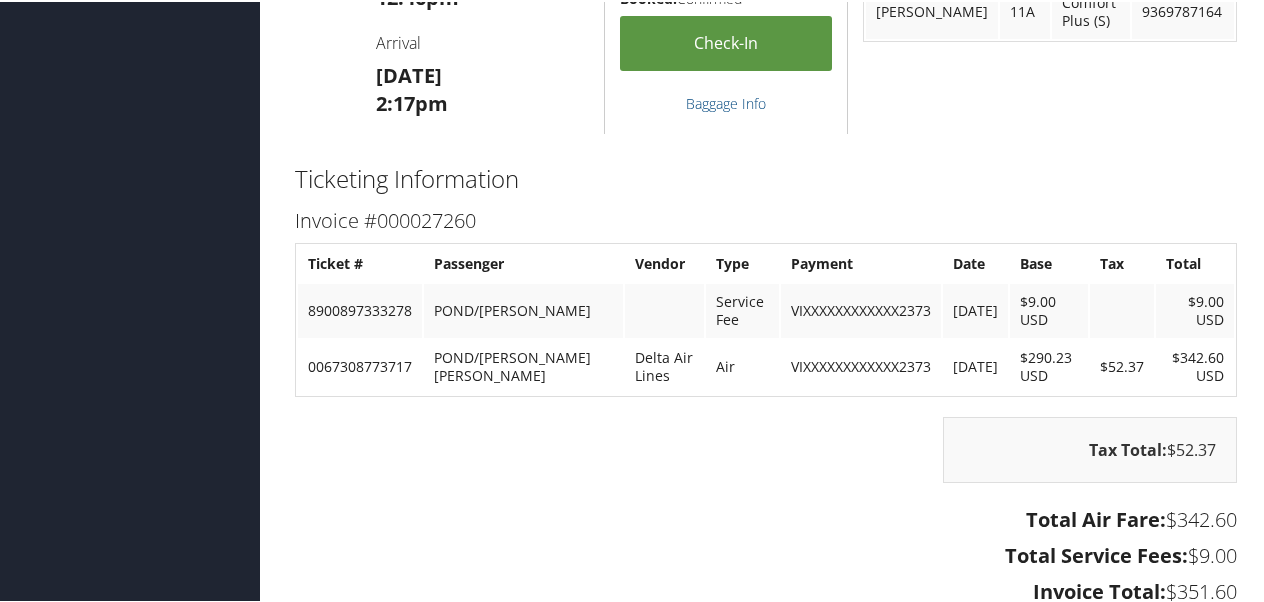 click on "Airtinerary®
Rebecca Pond
Rebecca Pond
My Settings
Travel Agency Contacts
View Travel Profile
Give Feedback
Sign Out" at bounding box center (766, -809) 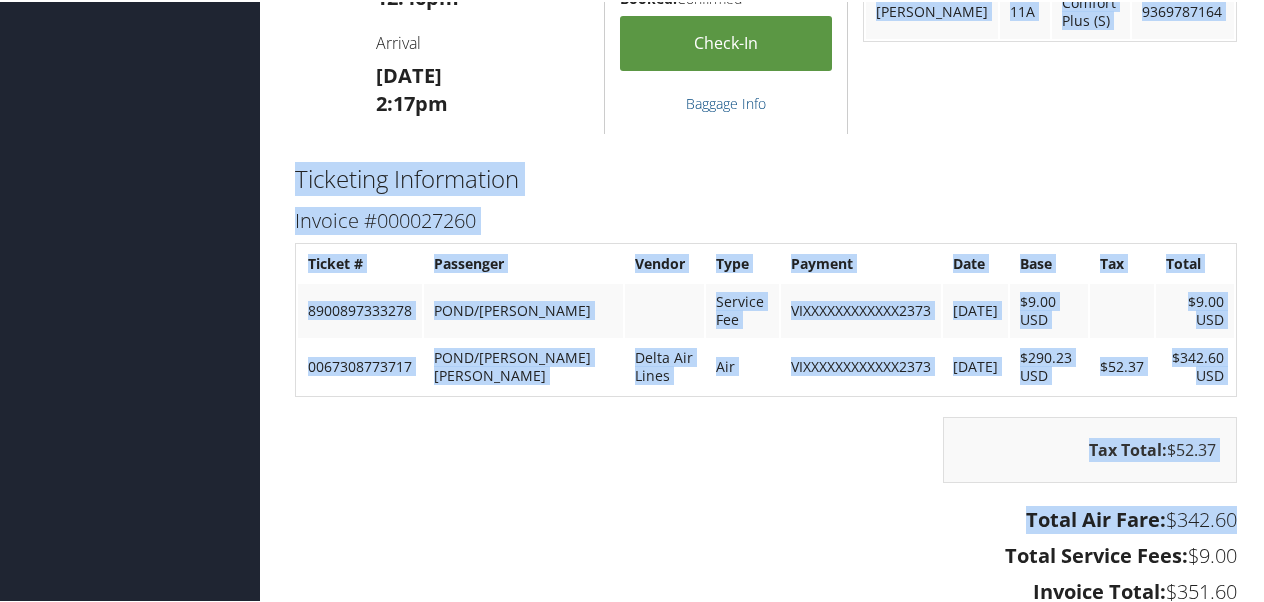 drag, startPoint x: 1261, startPoint y: 116, endPoint x: 1268, endPoint y: 510, distance: 394.06216 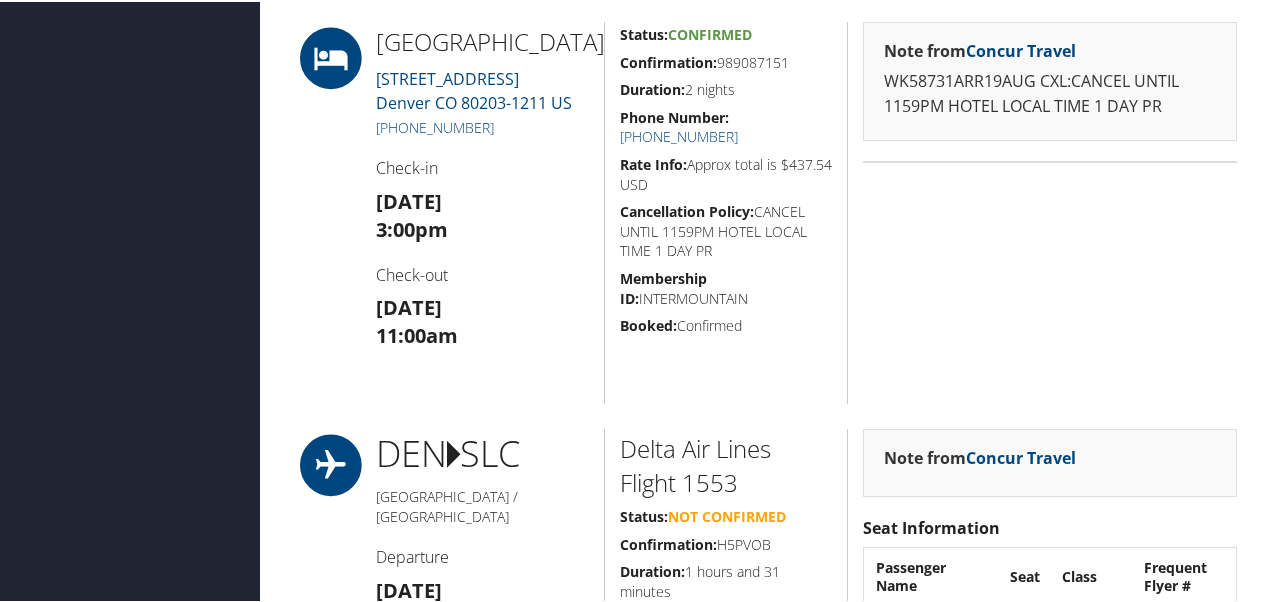 scroll, scrollTop: 1053, scrollLeft: 0, axis: vertical 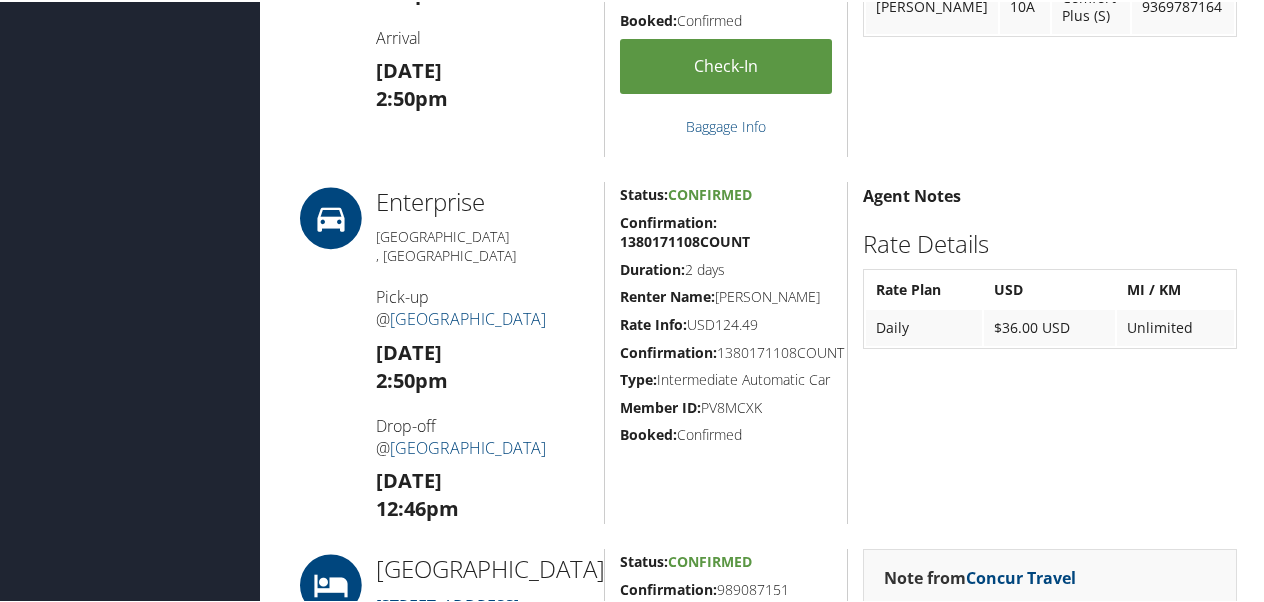 click on "Airtinerary®
Rebecca Pond
Rebecca Pond
My Settings
Travel Agency Contacts
View Travel Profile
Give Feedback
Sign Out" at bounding box center [766, 772] 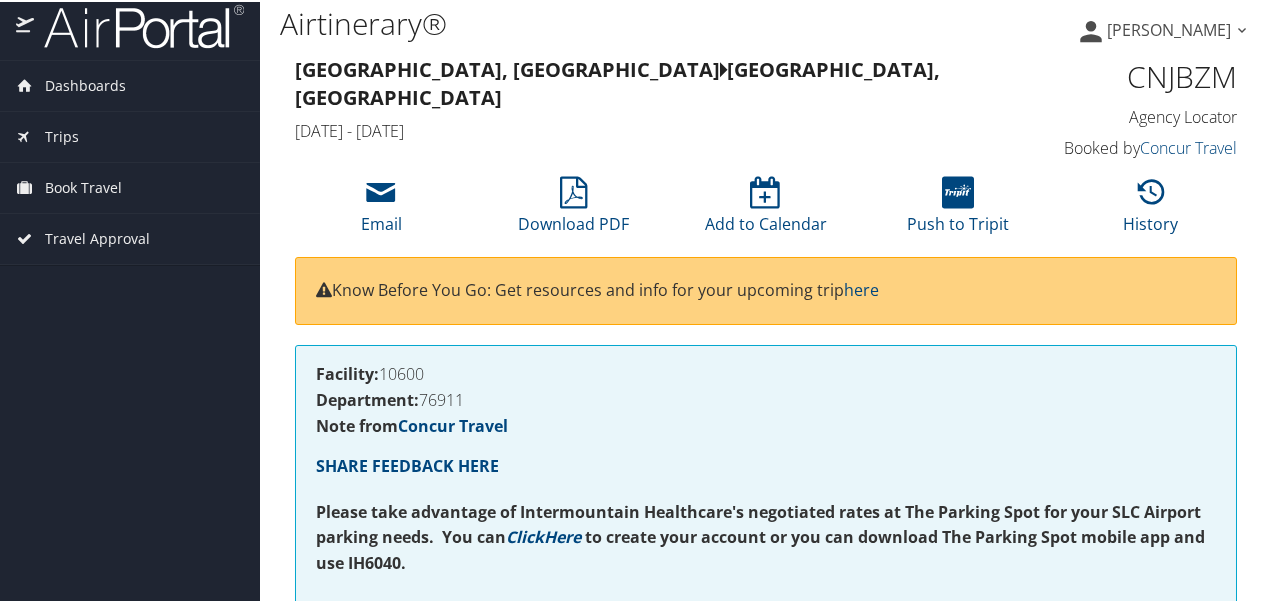 scroll, scrollTop: 0, scrollLeft: 0, axis: both 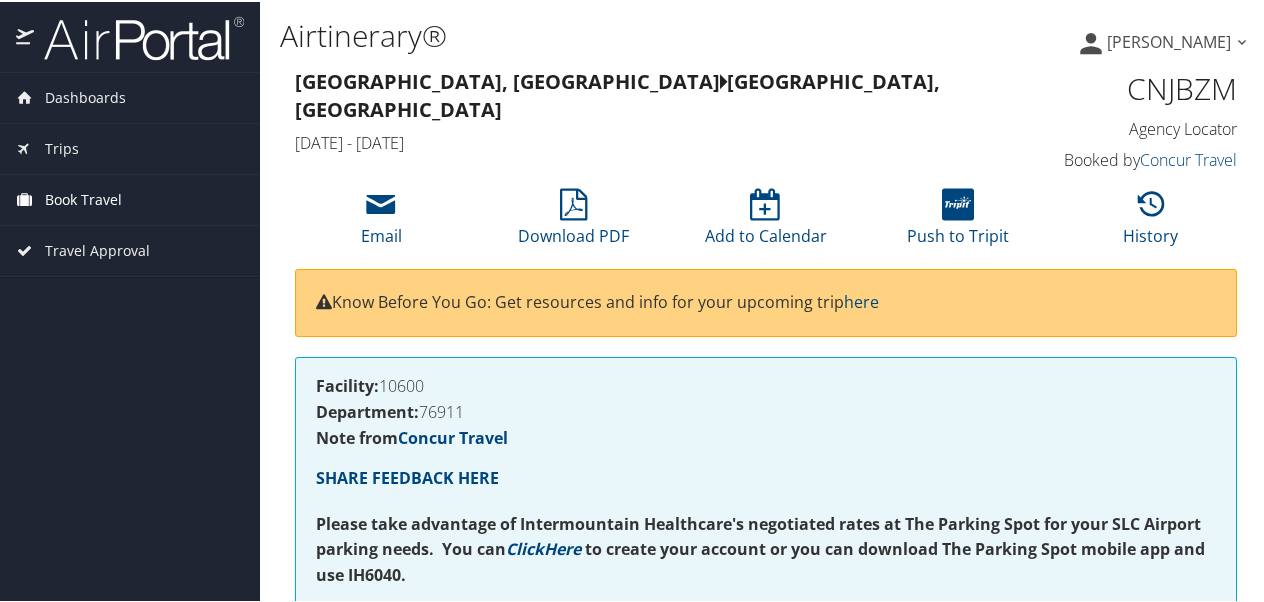click on "Book Travel" at bounding box center (83, 198) 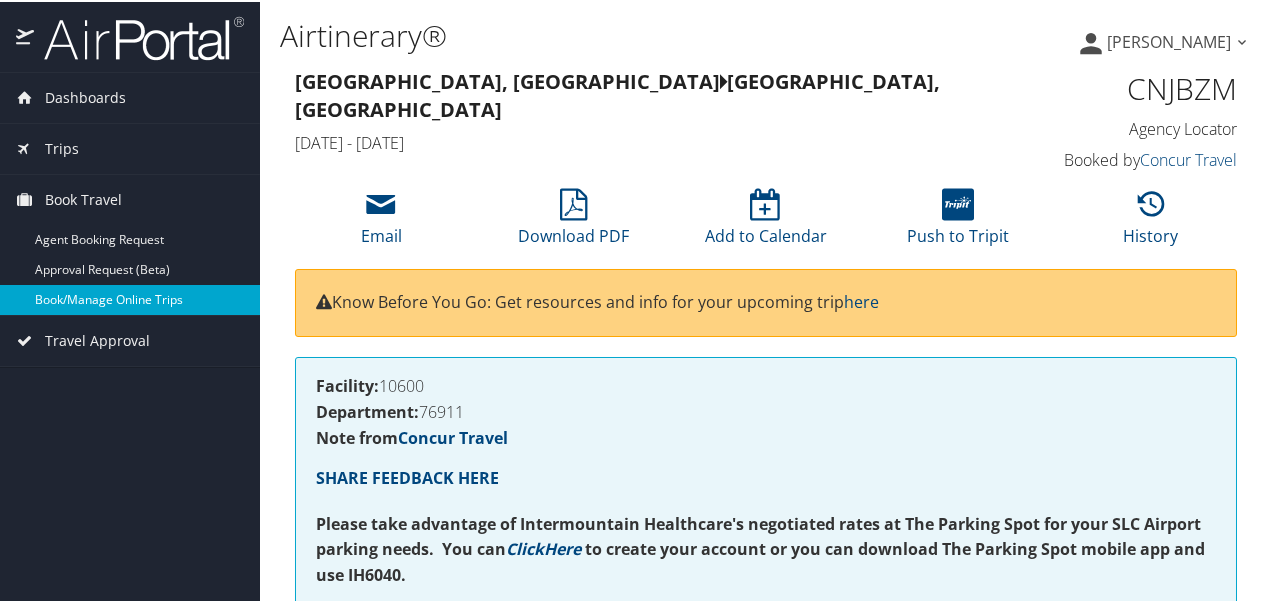 click on "Book/Manage Online Trips" at bounding box center [130, 298] 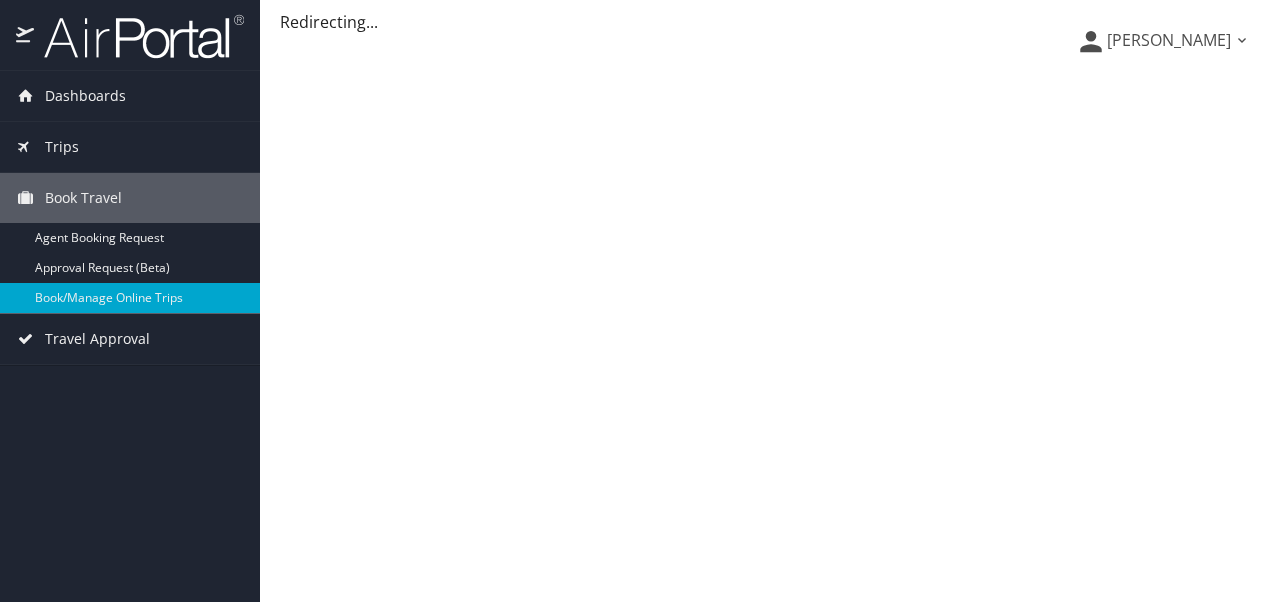 scroll, scrollTop: 0, scrollLeft: 0, axis: both 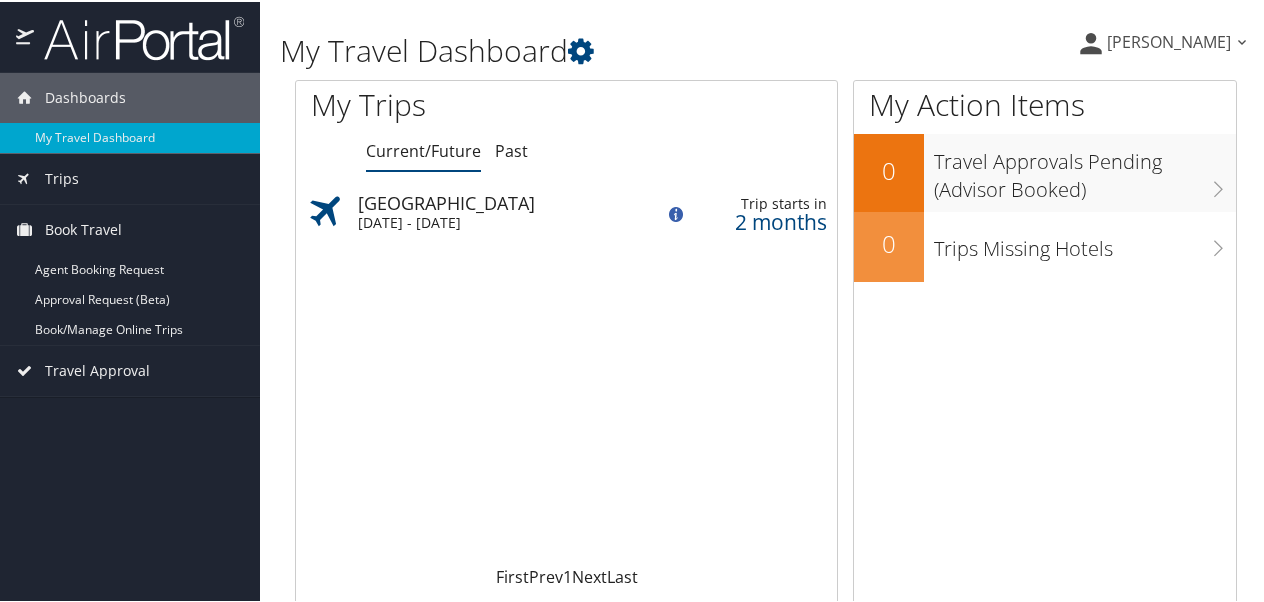 click on "Book/Manage Online Trips" at bounding box center [130, 328] 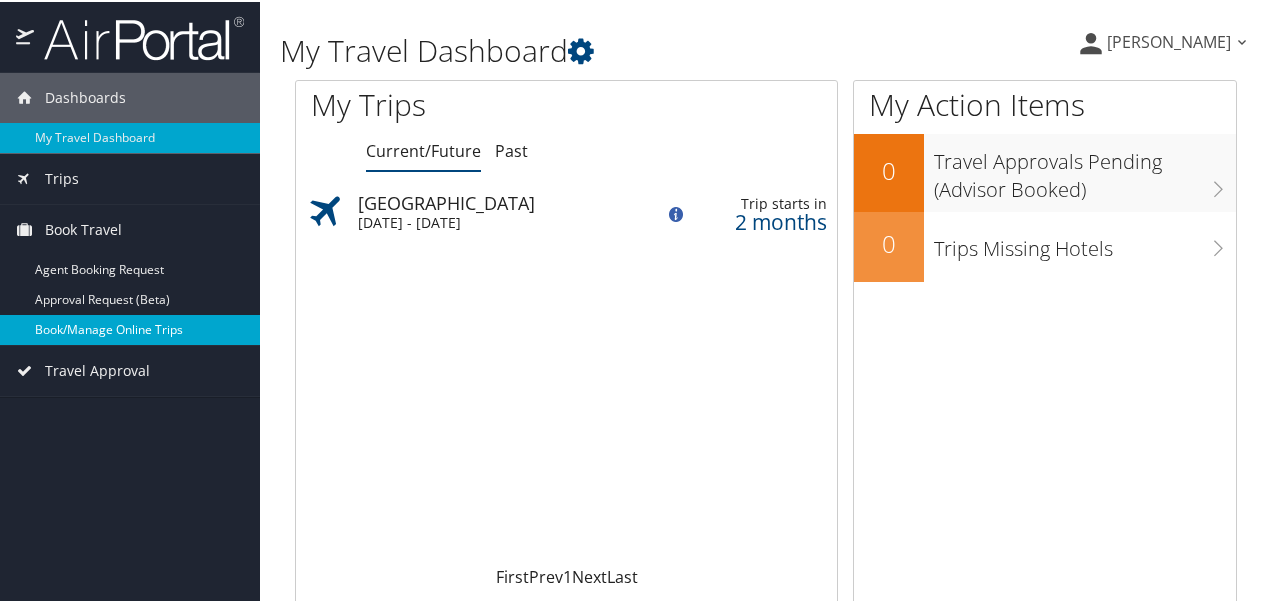 click on "Book/Manage Online Trips" at bounding box center [130, 328] 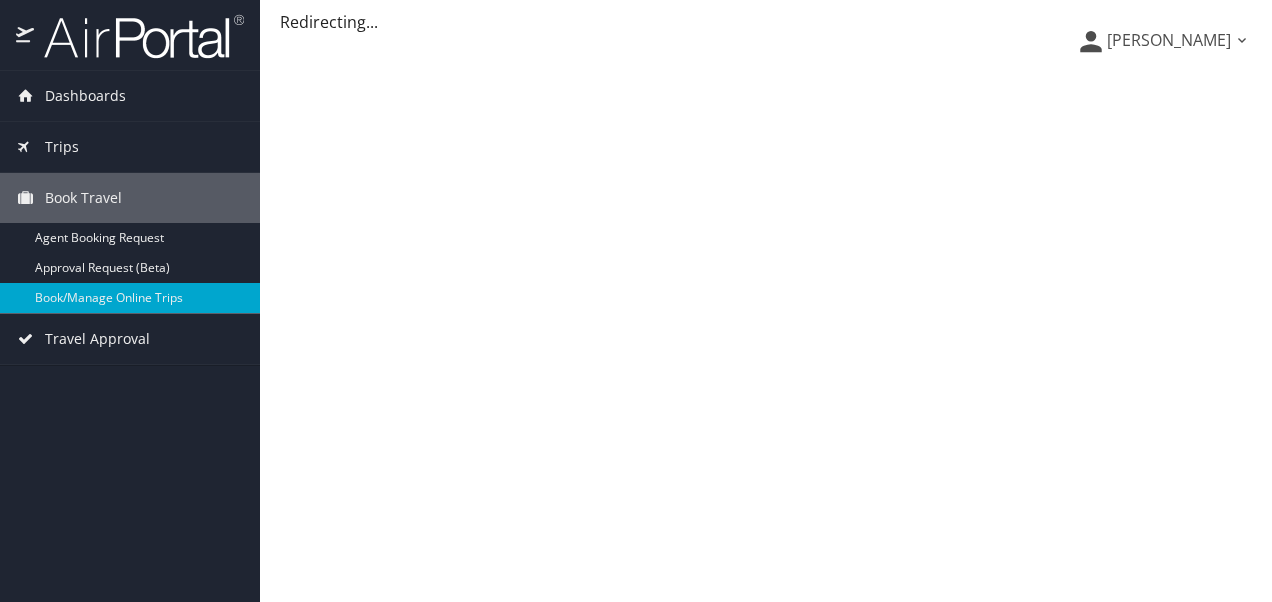 scroll, scrollTop: 0, scrollLeft: 0, axis: both 